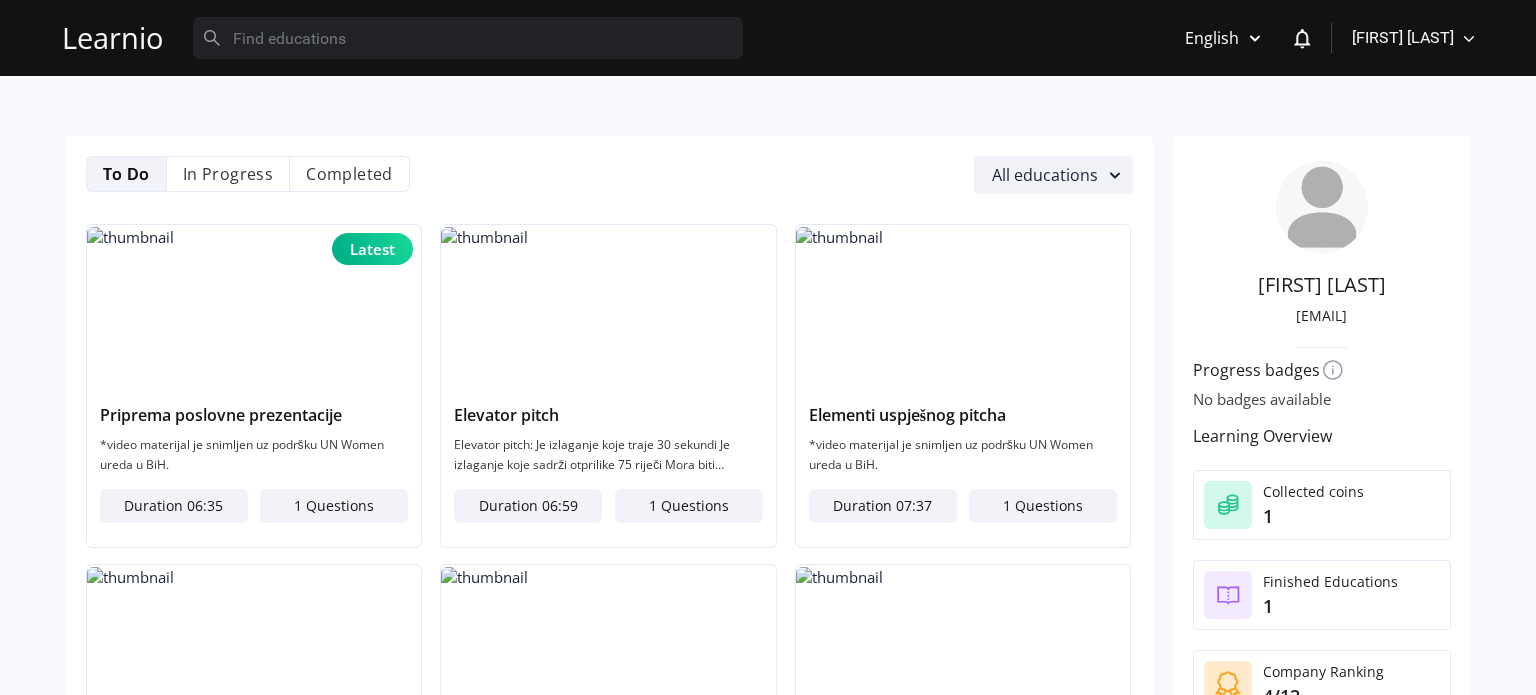 click on "[FIRST] [LAST], [ROLE], [ROLE] [ROLE] [ROLE] [ROLE]" at bounding box center [1418, 38] 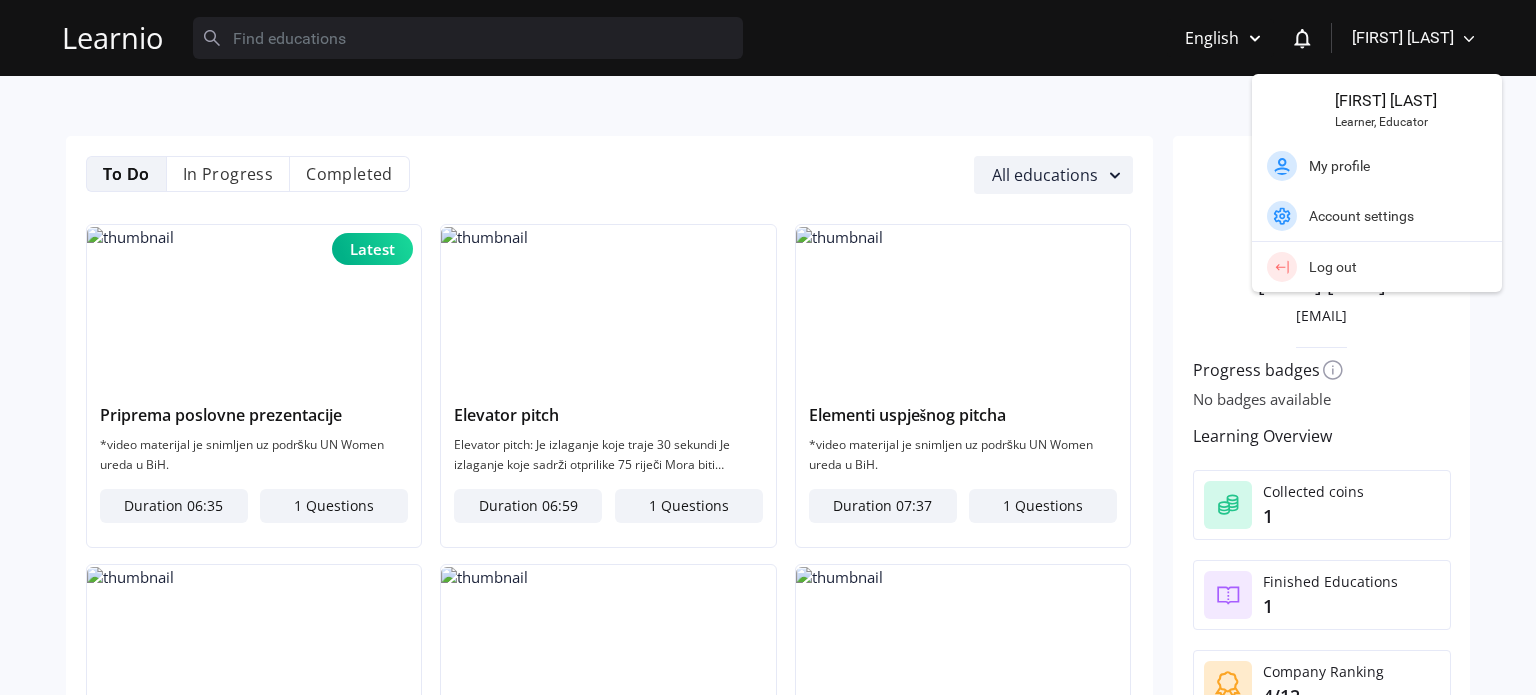 click on "Priprema poslovne prezentacije *video materijal je snimljen uz podršku UN Women ureda u [COUNTRY]. Duration     06:35 1 Questions Elevator pitch Elevator pitch:
Je izlaganje koje traje 30 sekundi
Je izlaganje koje sadrži otprilike 75 riječi
Mora biti zanimljiv i intrigantan
Treba da završi na način da sagovornik želi da sazna još
*video materijal je snimljen uz podršku UN Women ureda u [COUNTRY]. Duration     06:59 1 Questions Elementi uspješnog pitcha *video materijal je snimljen uz podršku UN Women ureda u [COUNTRY]. Duration     07:37 1 Questions Email marketing *video materijal je snimljen uz podršku UN Women ureda u [COUNTRY]. Duration     16:38 1 Questions SEO - Search Engine Optimization *video materijal je snimljen uz podršku UN Women ureda u [COUNTRY]. Duration     12:28 1 Questions Google oglašavanje - Google Ads *video materijal je snimljen uz podršku UN Women ureda u [COUNTRY]. Duration     12:06 1 Questions LinkedIn marketing Duration     13:45     1" at bounding box center [768, 3071] 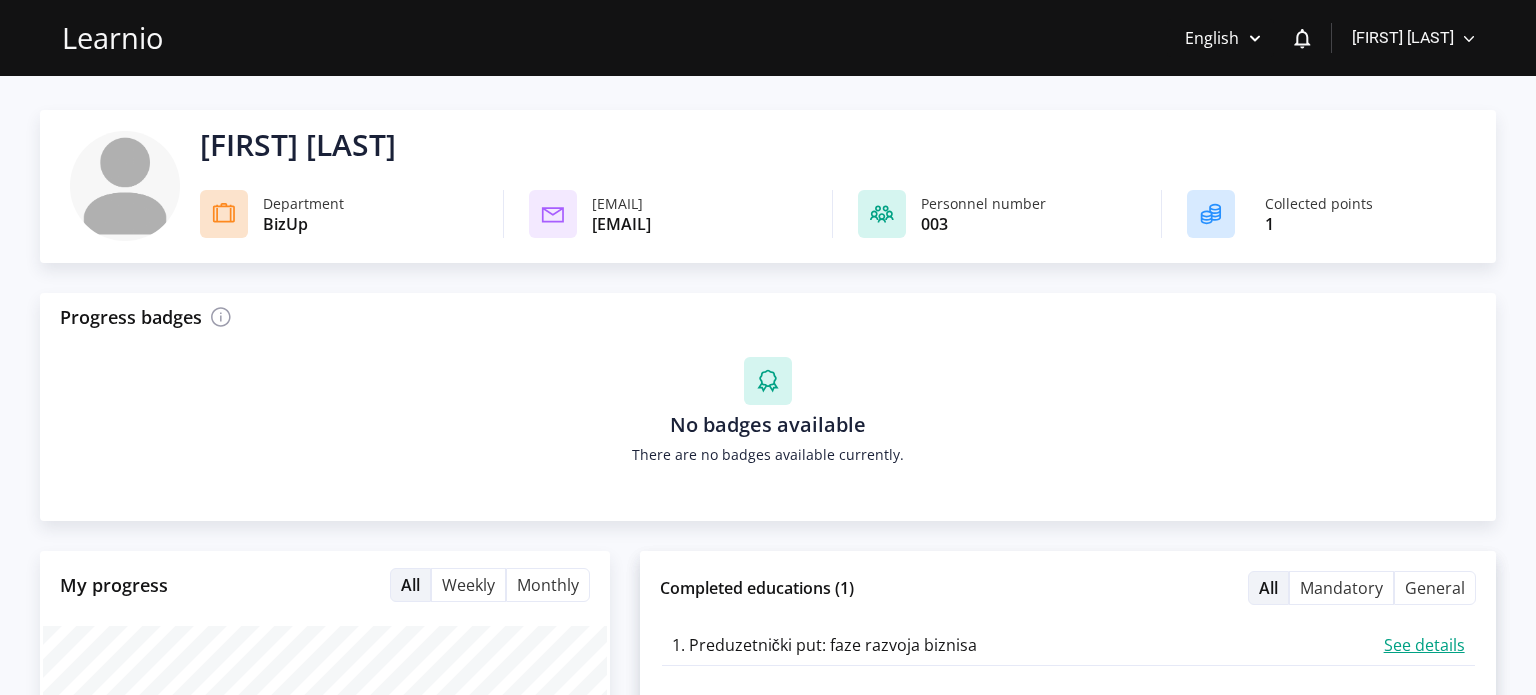 click at bounding box center (1469, 39) 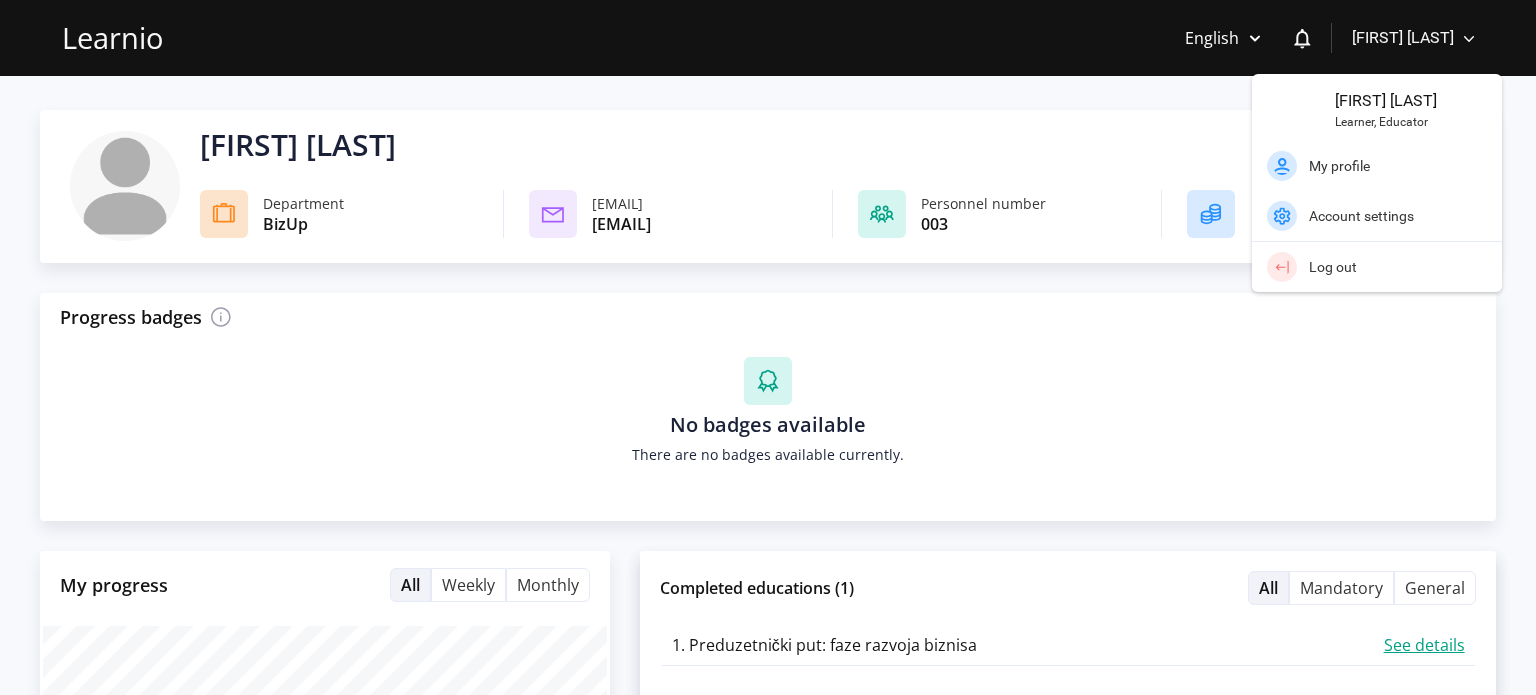 click on "Account settings" at bounding box center [1398, 166] 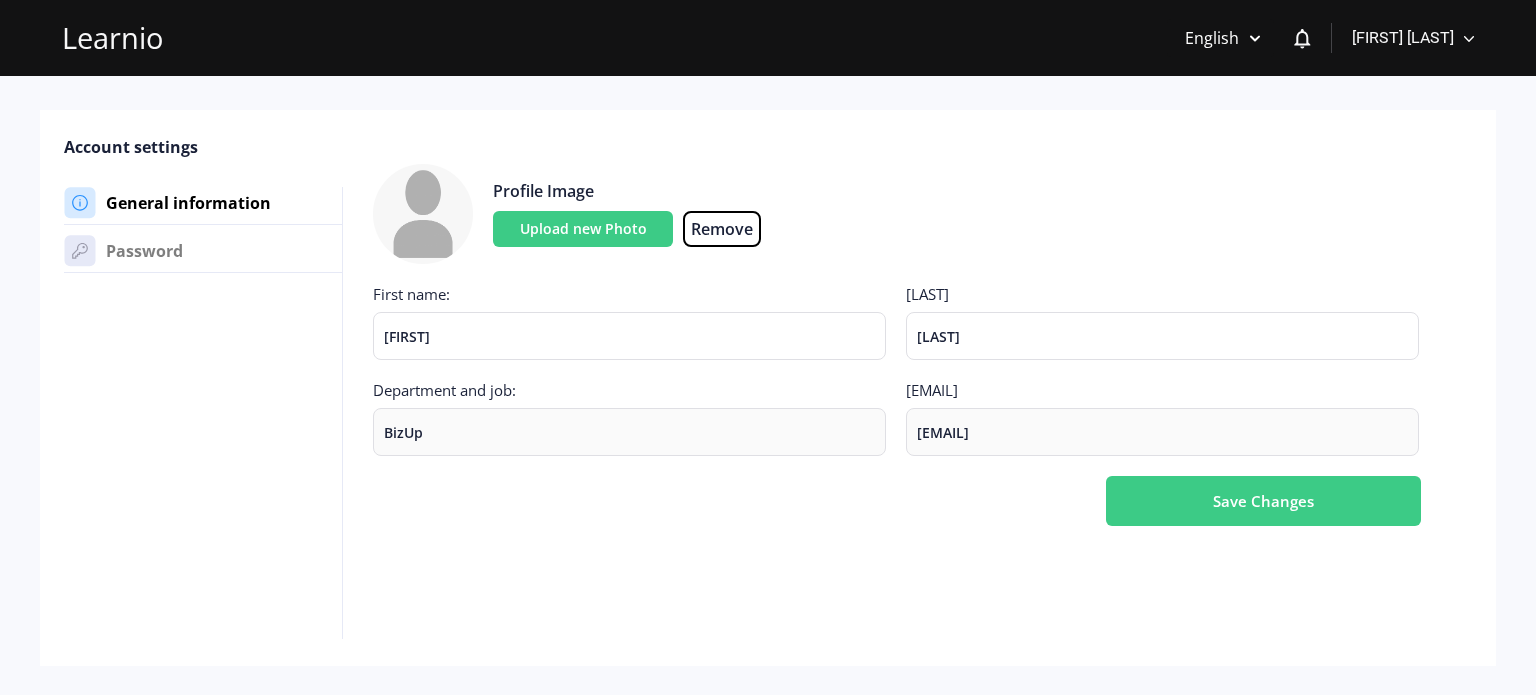 click on "Learnio" at bounding box center [112, 38] 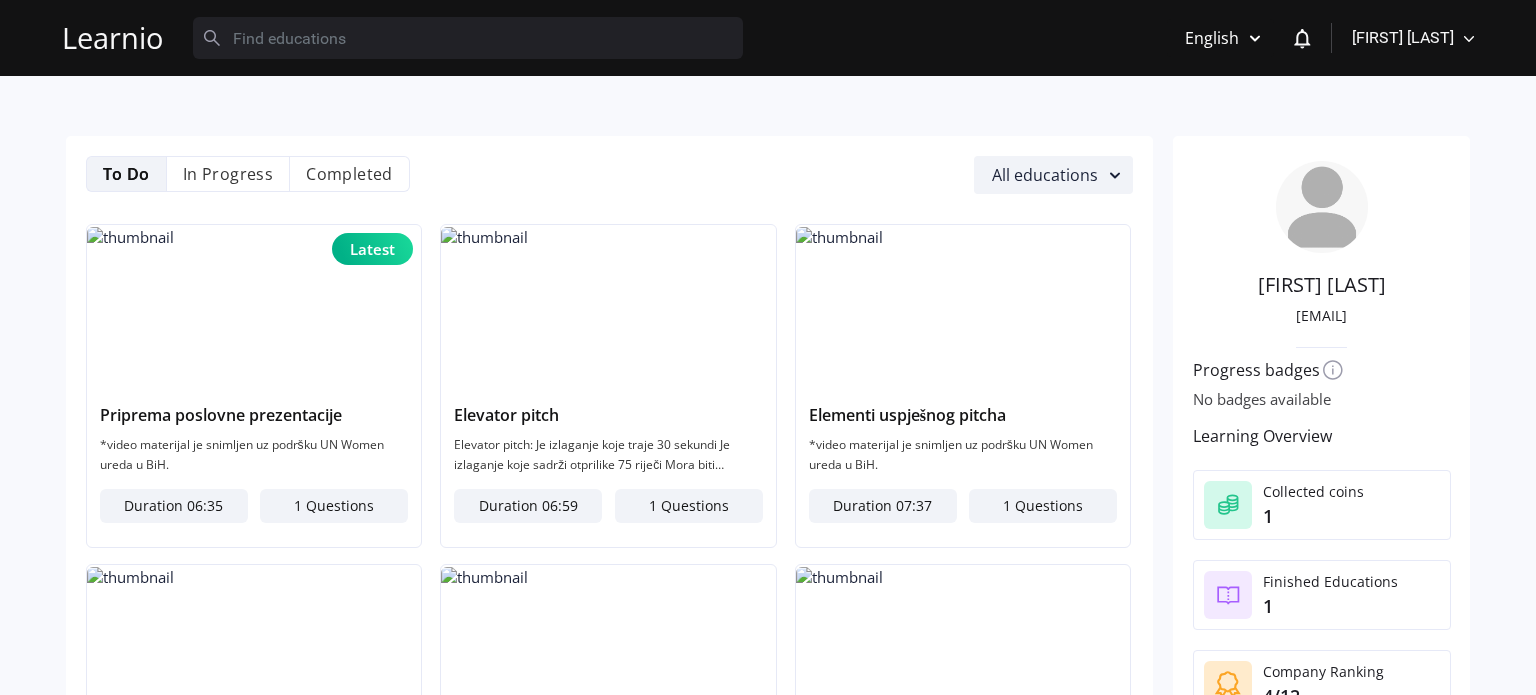 click on "[FIRST] [LAST], [ROLE], [ROLE] [ROLE] [ROLE] [ROLE]" at bounding box center [1418, 38] 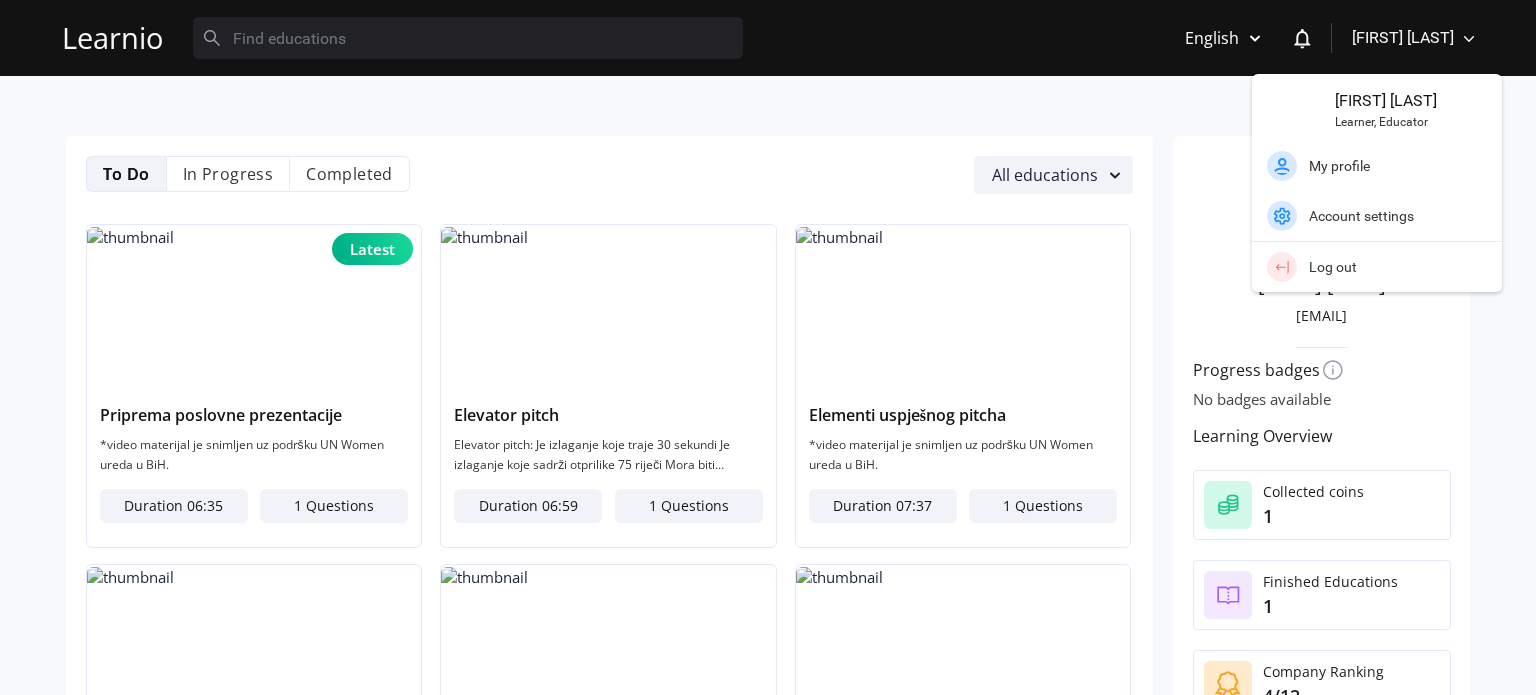 click on "My profile" at bounding box center [1398, 166] 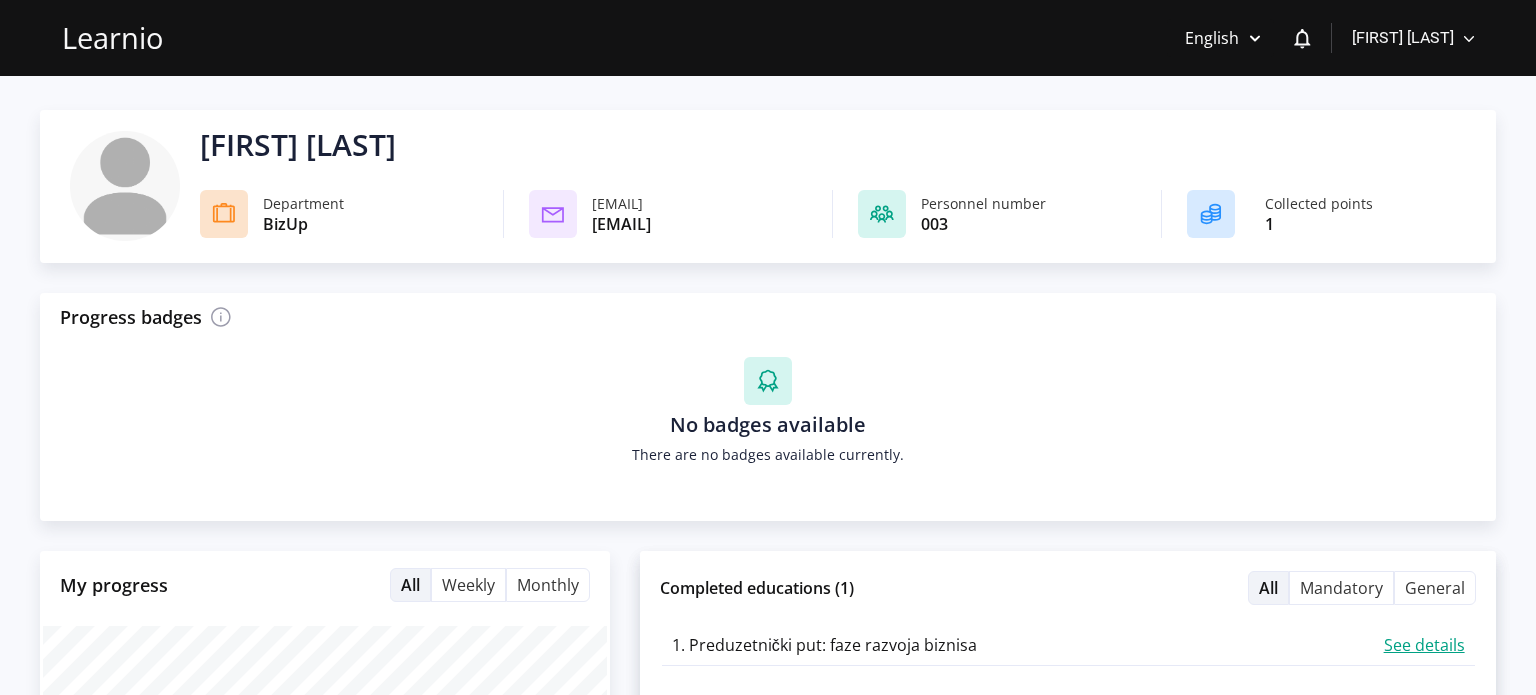 click on "[FIRST] [LAST]" at bounding box center (1403, 38) 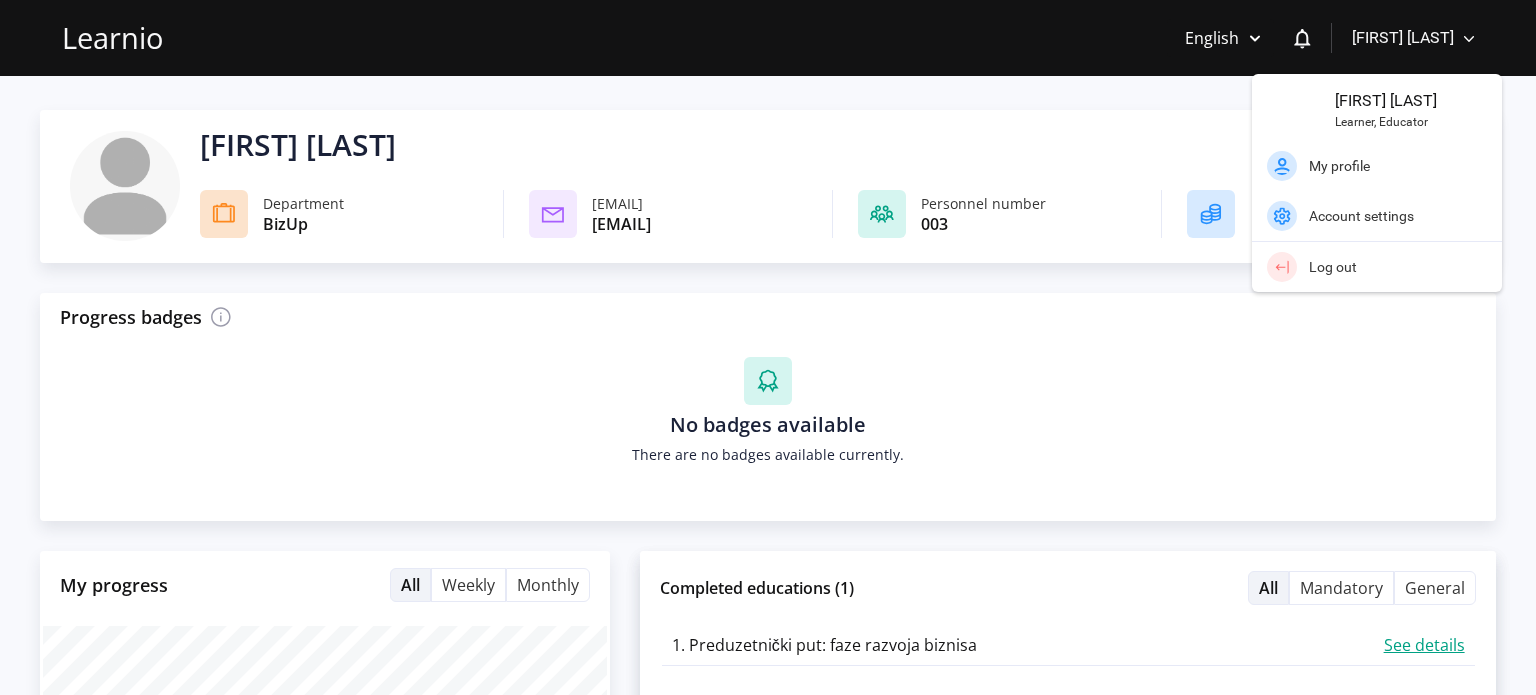 click on "Account settings" at bounding box center [1398, 166] 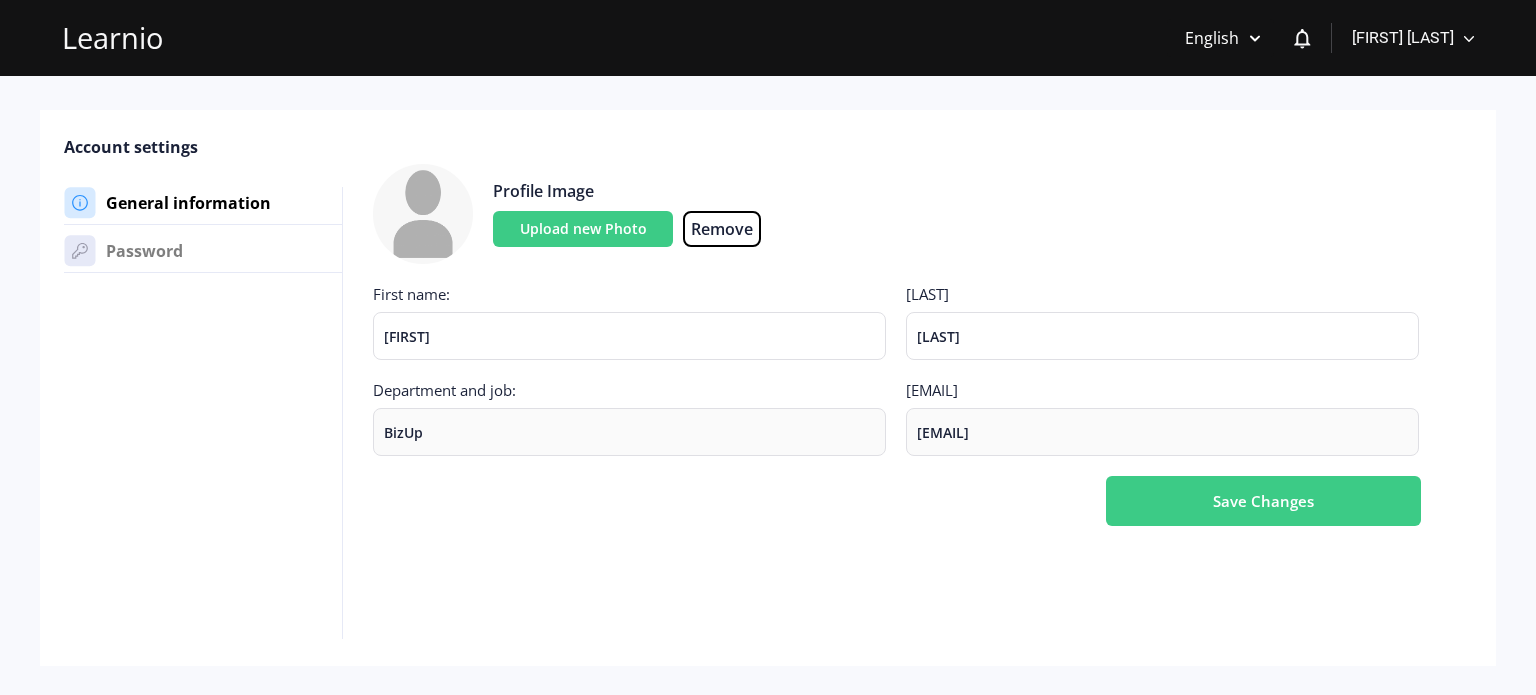 click on "[FIRST] [LAST]" at bounding box center (1403, 38) 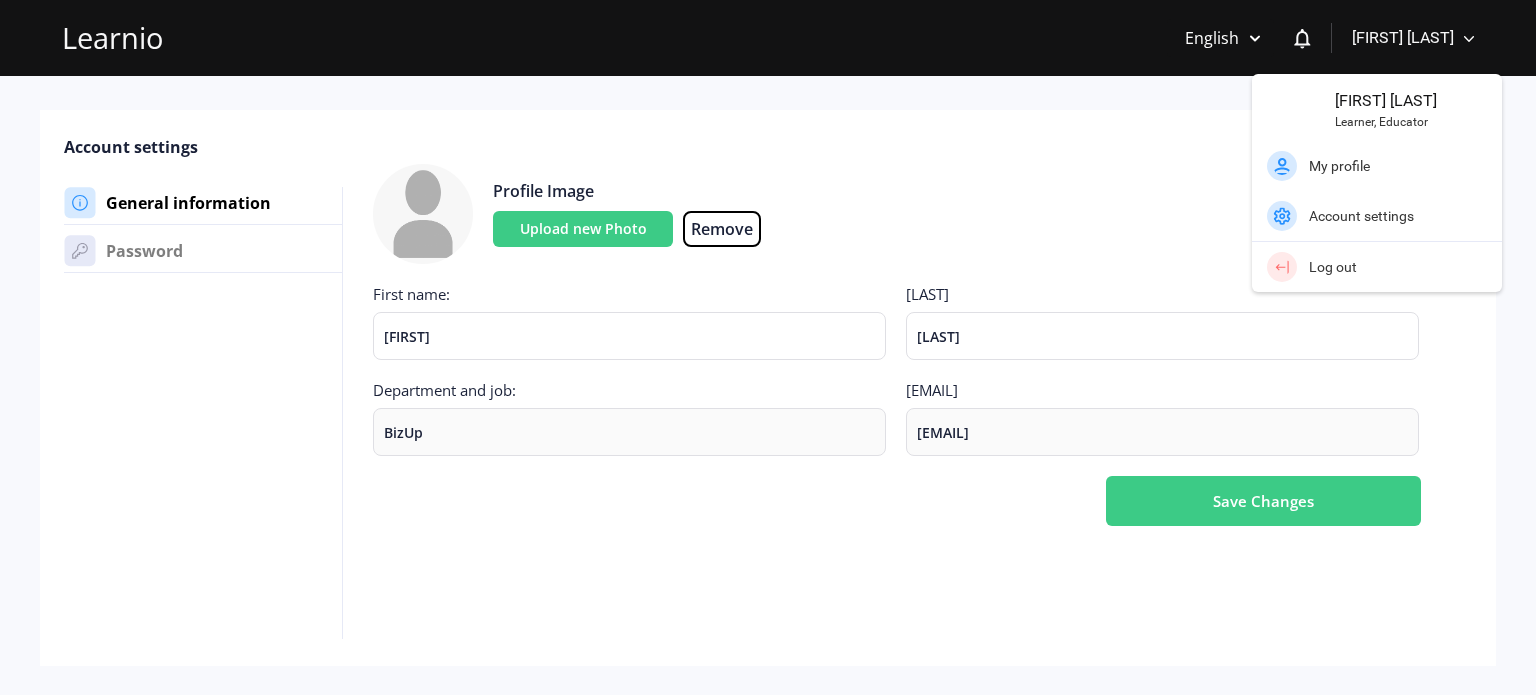 click on "[FIRST] [LAST]" at bounding box center (1418, 101) 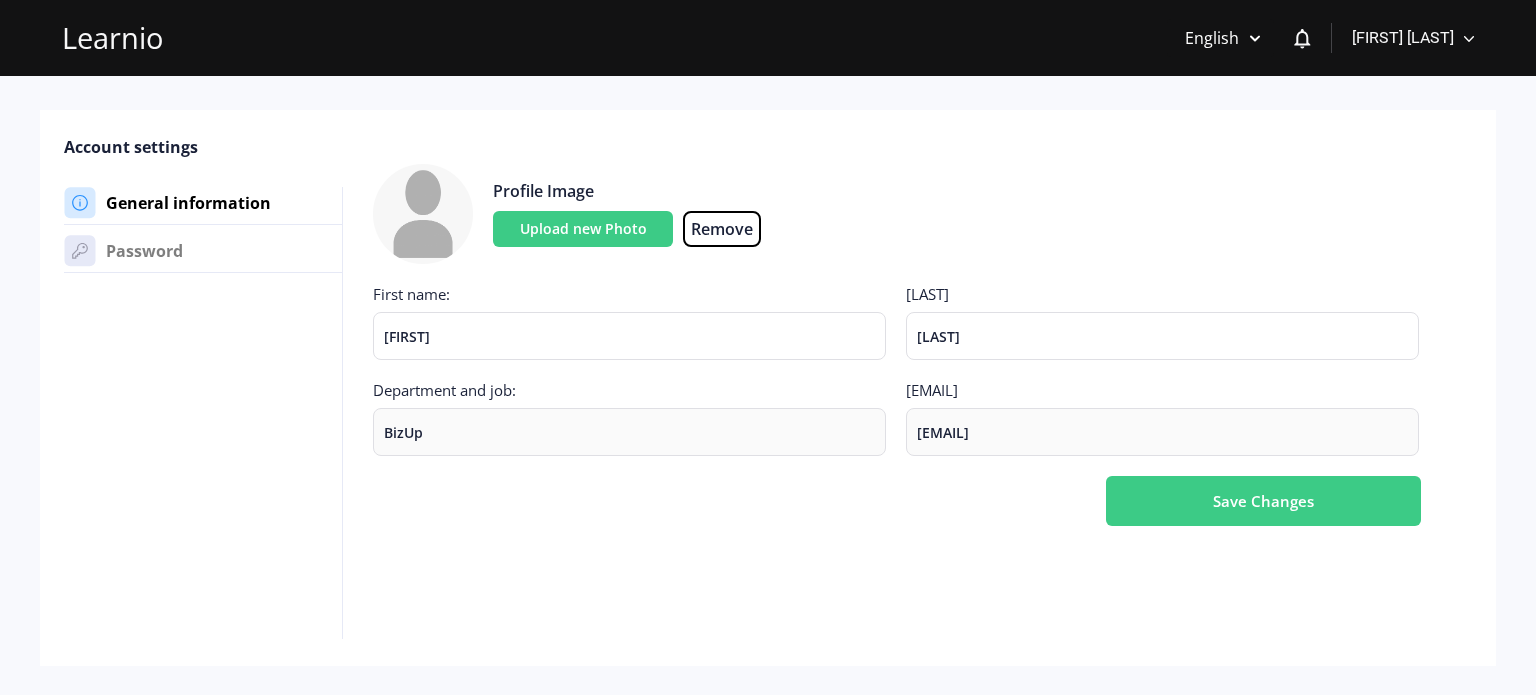 click on "[FIRST] [LAST], [ROLE], [ROLE] [ROLE] [ROLE] [ROLE]" at bounding box center [1418, 38] 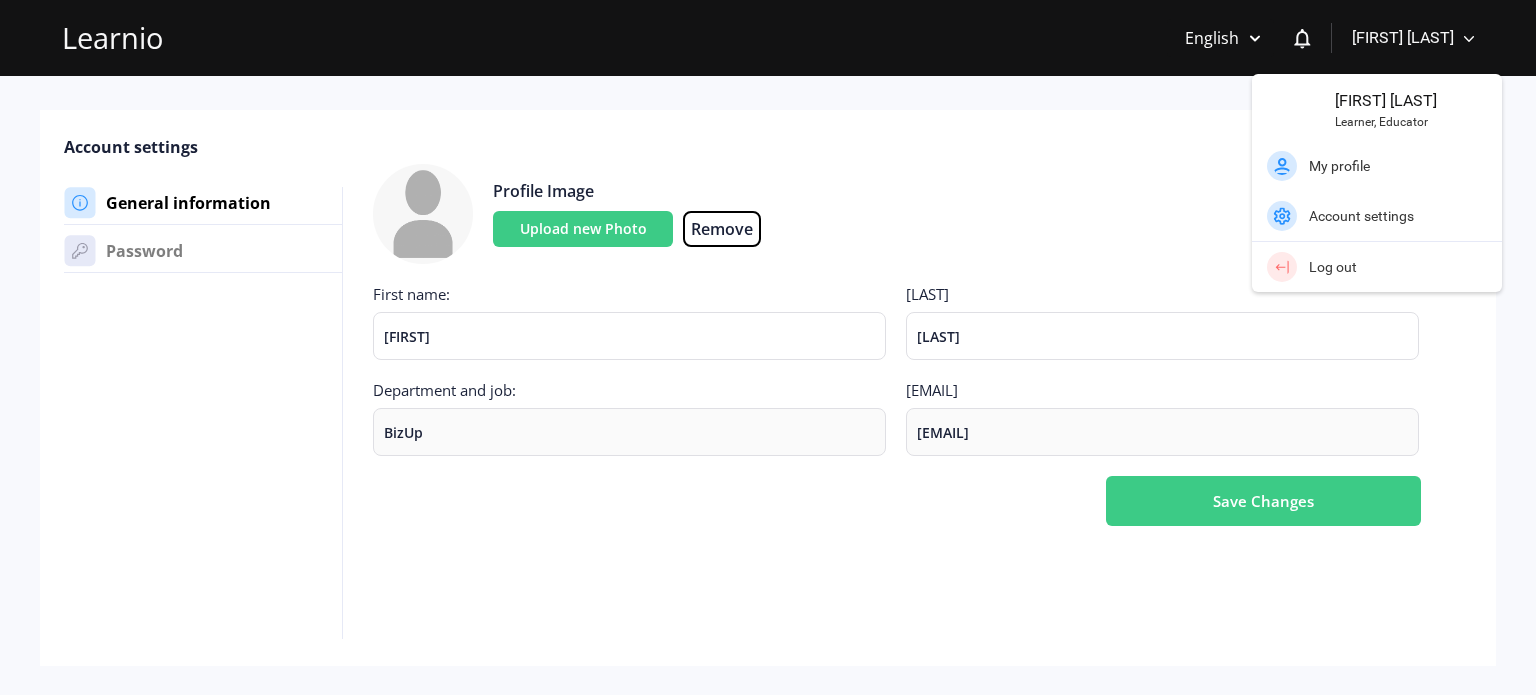 click on "My profile" at bounding box center [1377, 166] 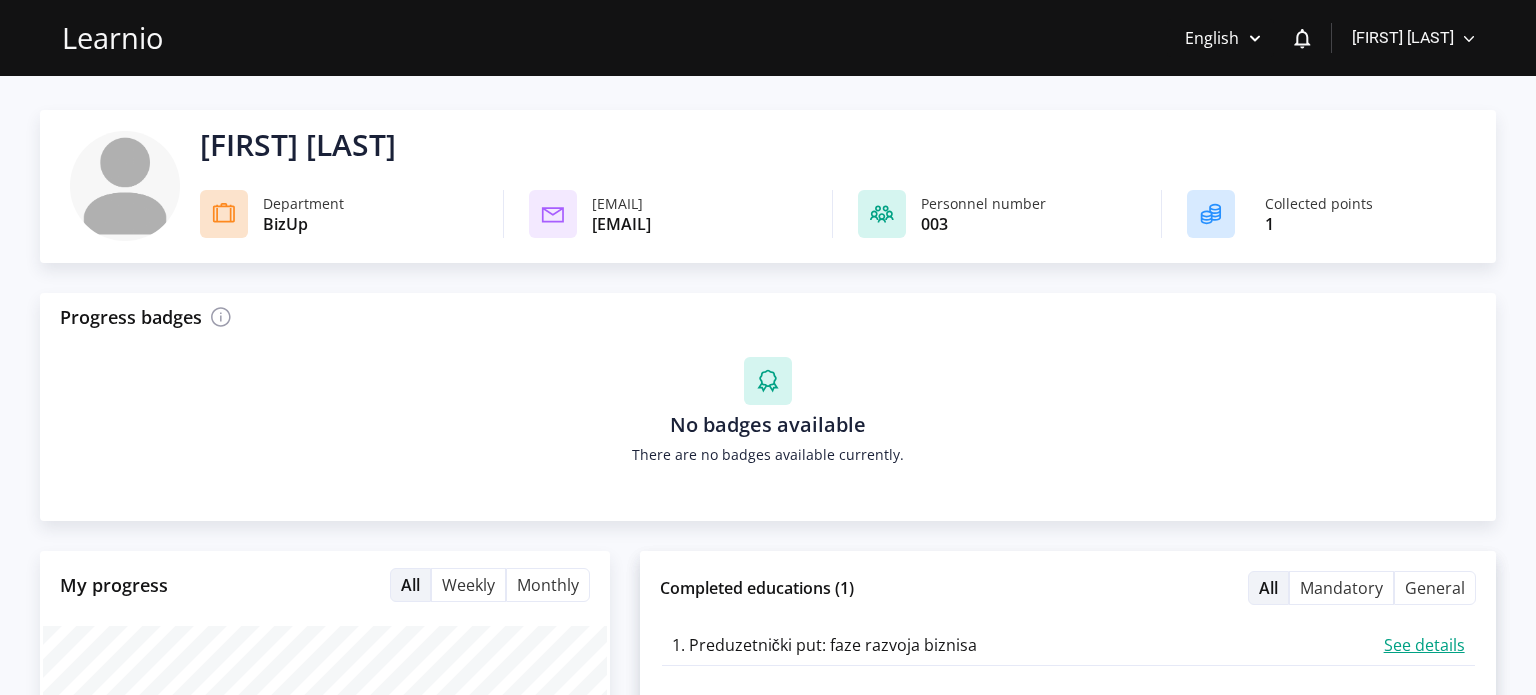 click on "[FIRST] [LAST]" at bounding box center (1403, 38) 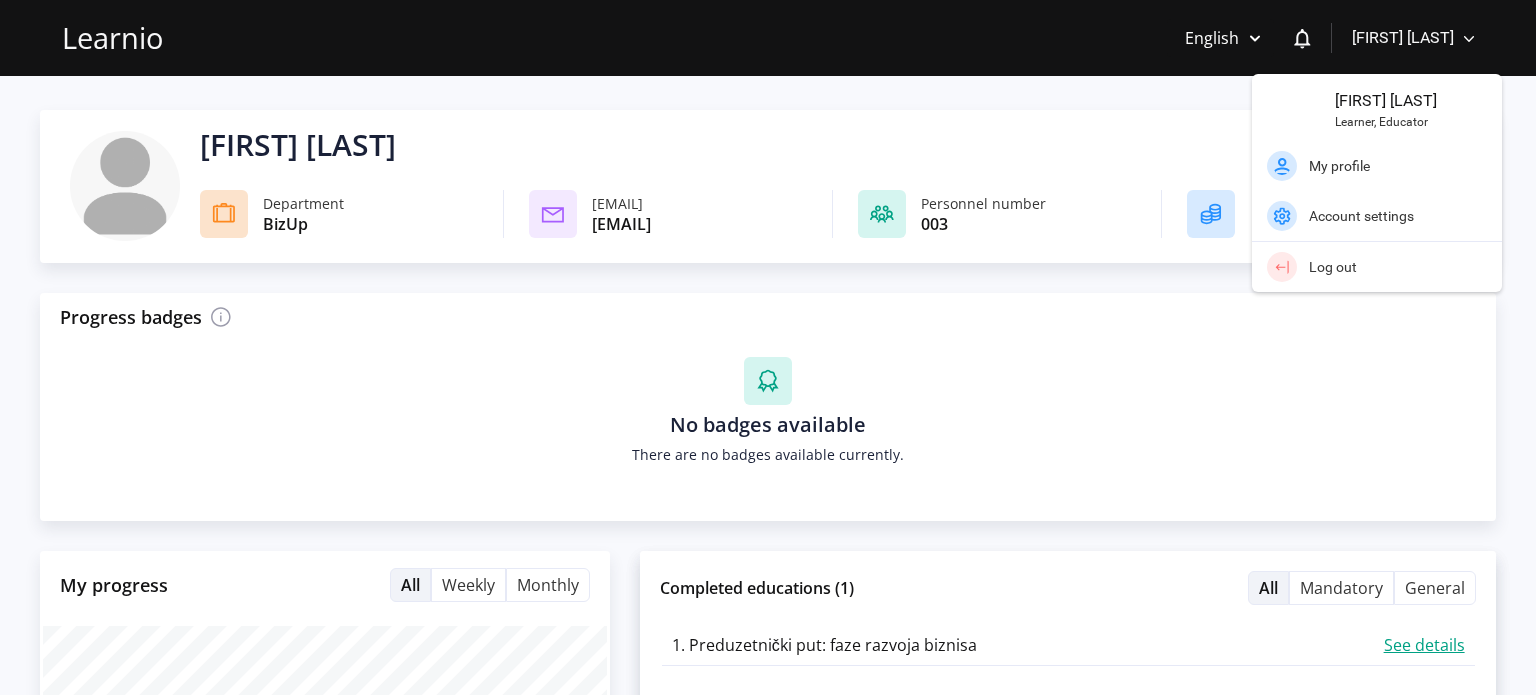 click on "Log out" at bounding box center [1398, 267] 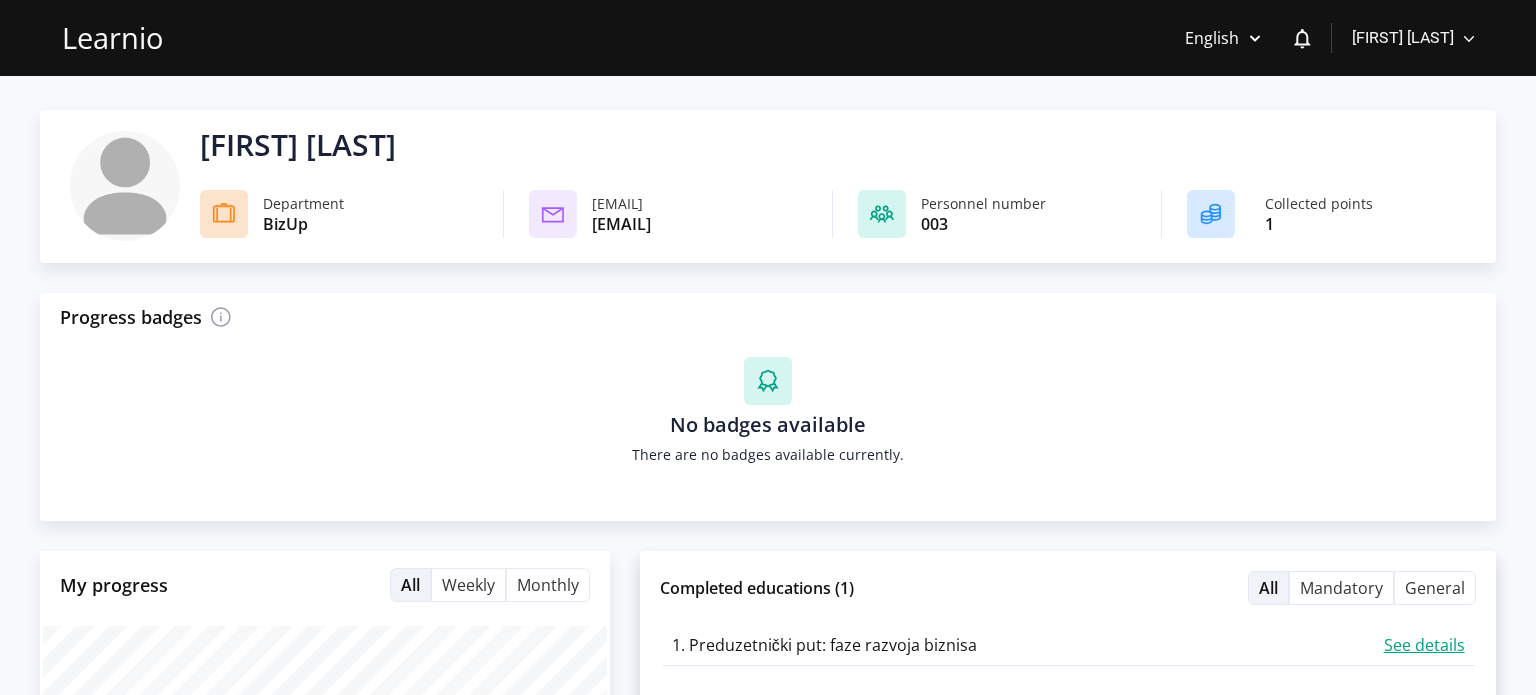 click on "[FIRST] [LAST]" at bounding box center (1403, 38) 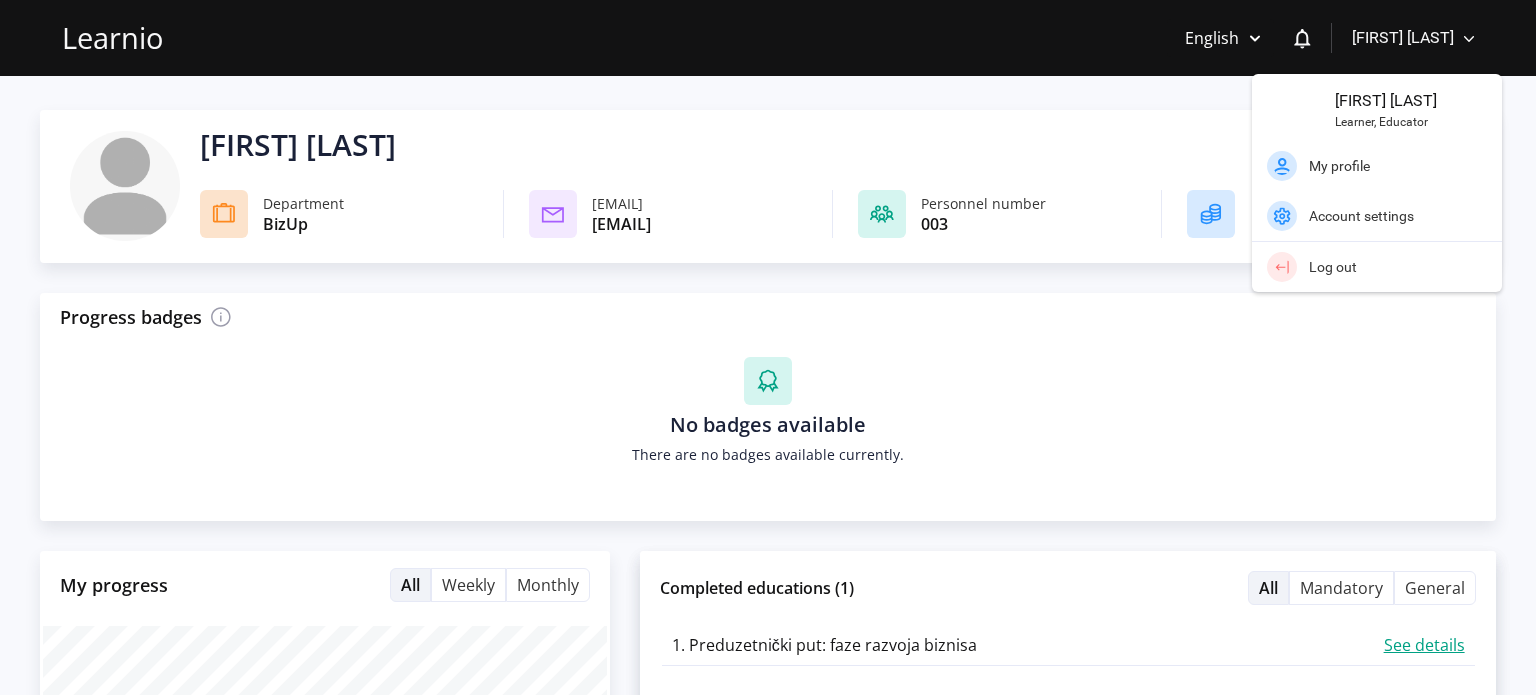 click on "Learner, Educator" at bounding box center (1418, 122) 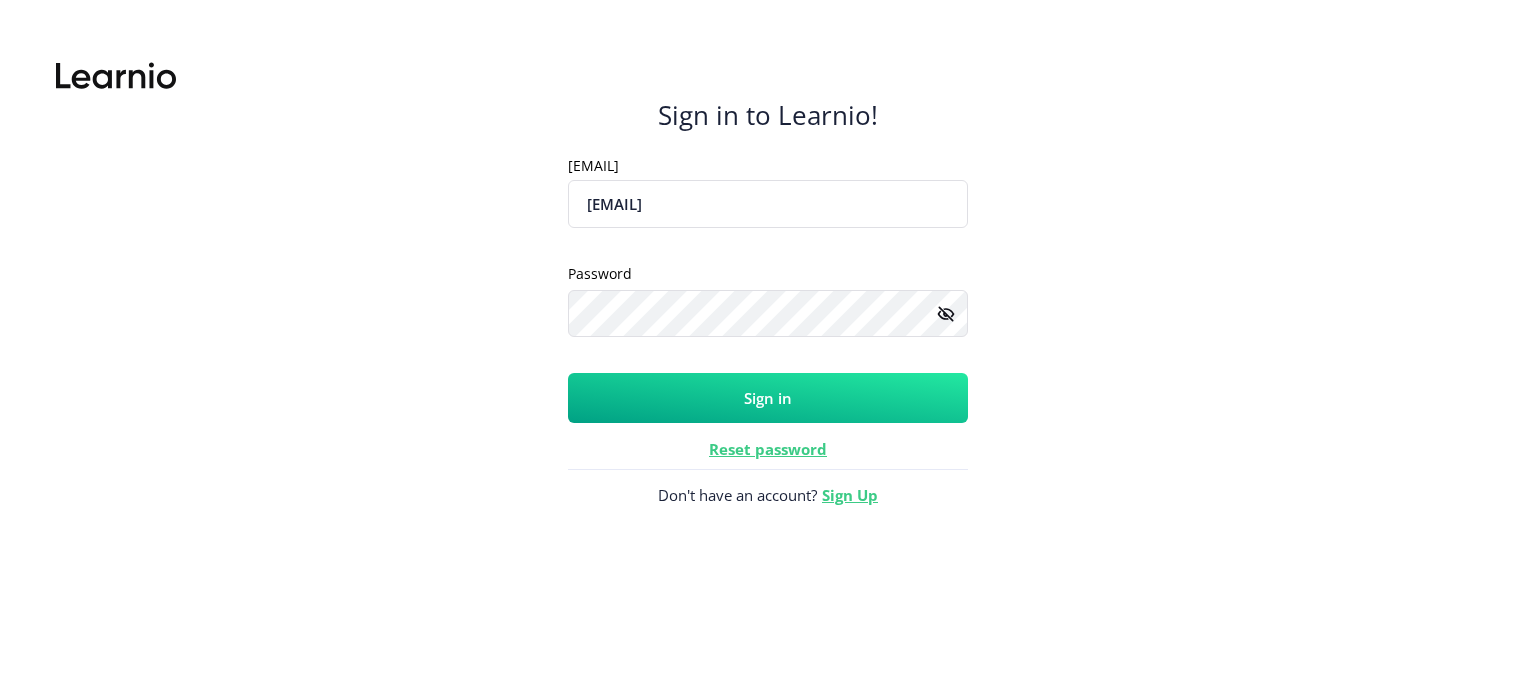 click on "Sign in" at bounding box center (768, 398) 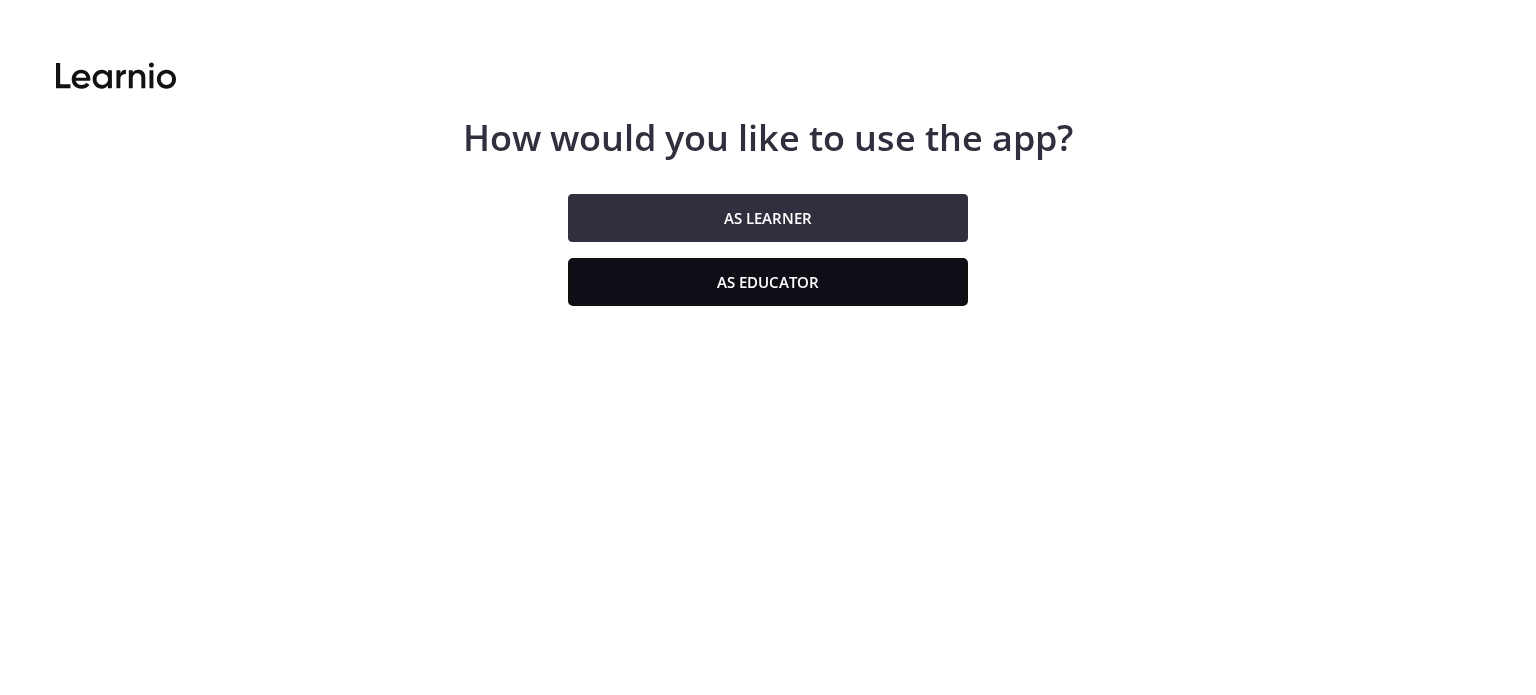 click on "As educator" at bounding box center (768, 282) 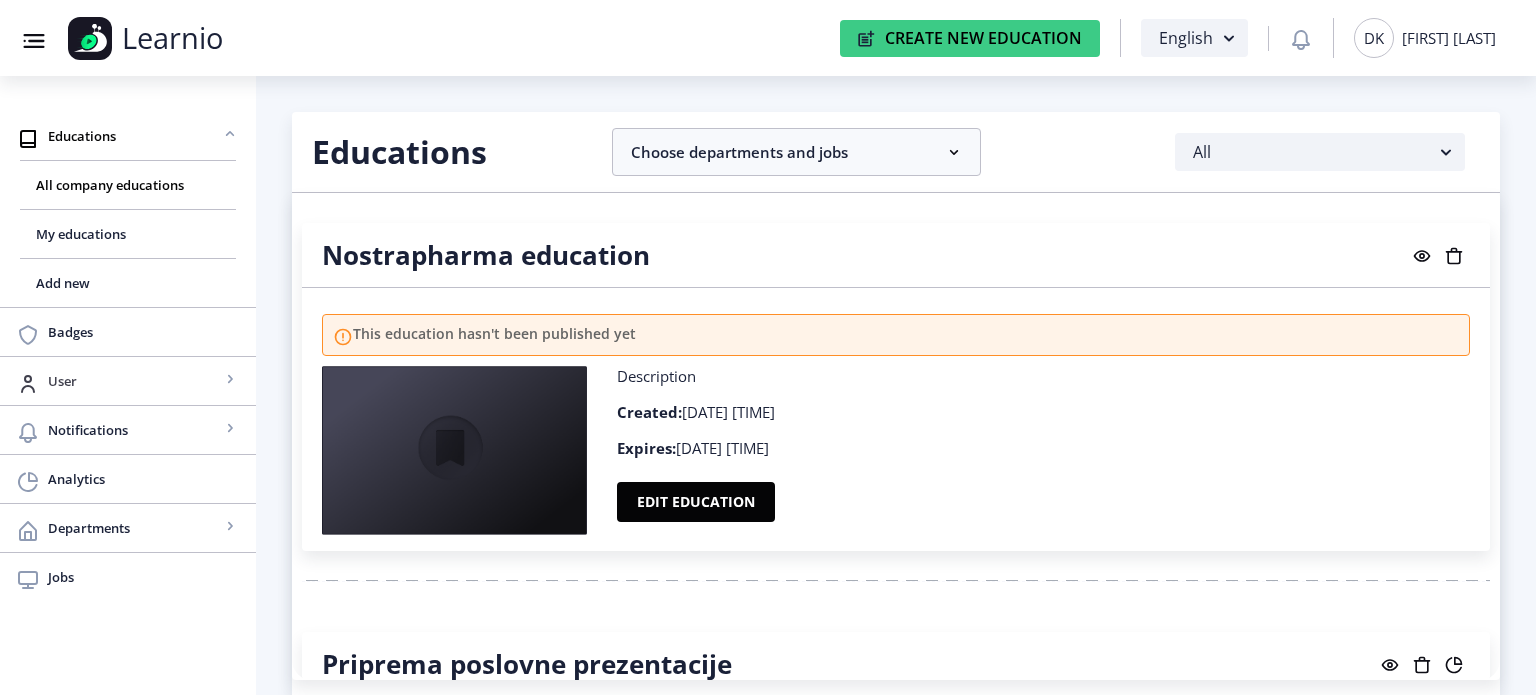 click on "User" at bounding box center (134, 381) 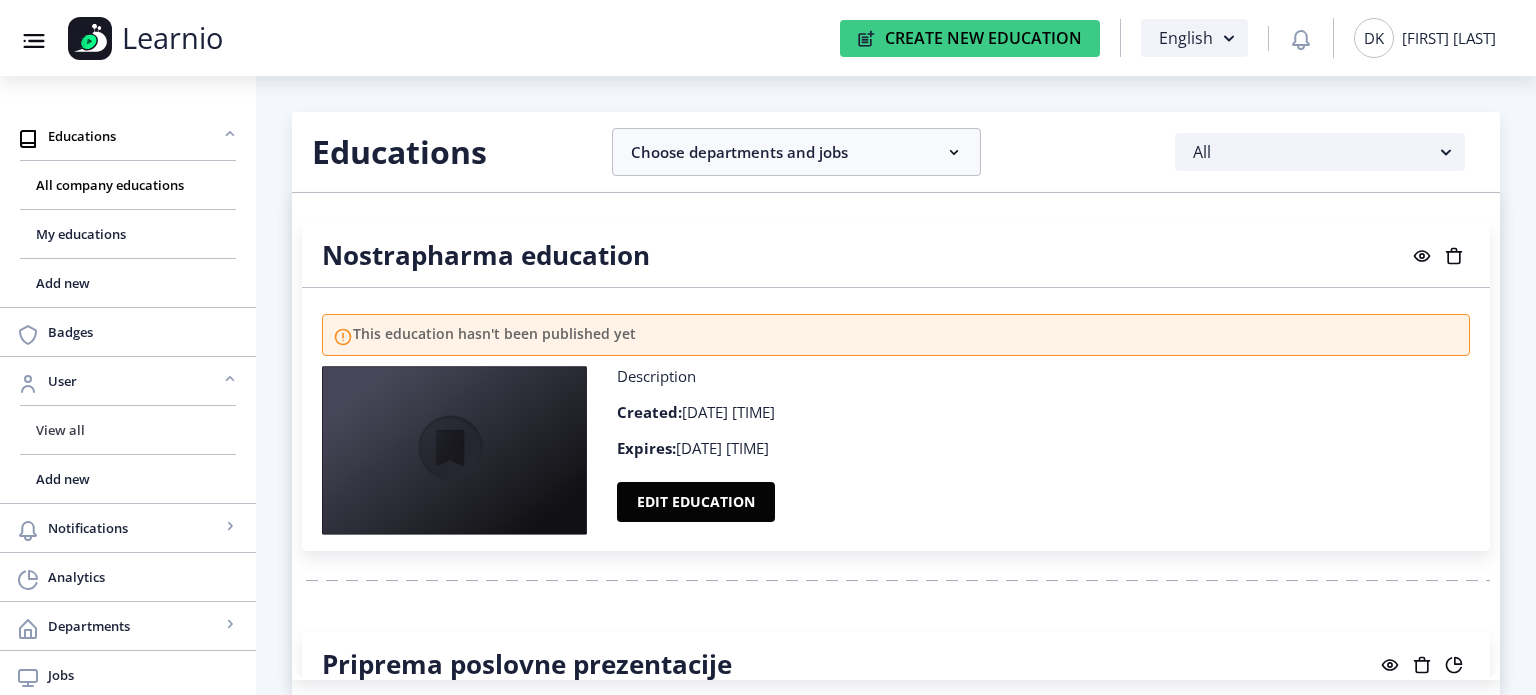 click on "View all" at bounding box center (128, 430) 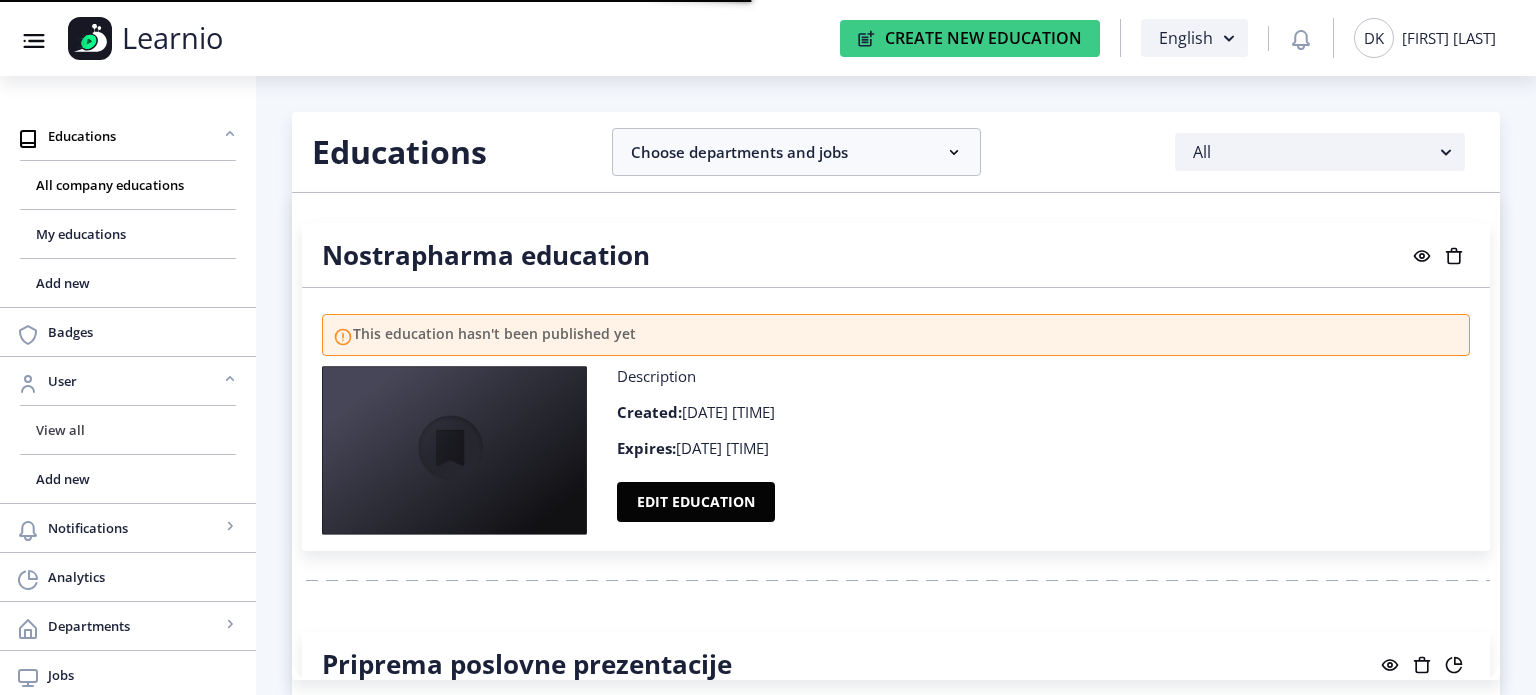 click on "View all" at bounding box center (128, 430) 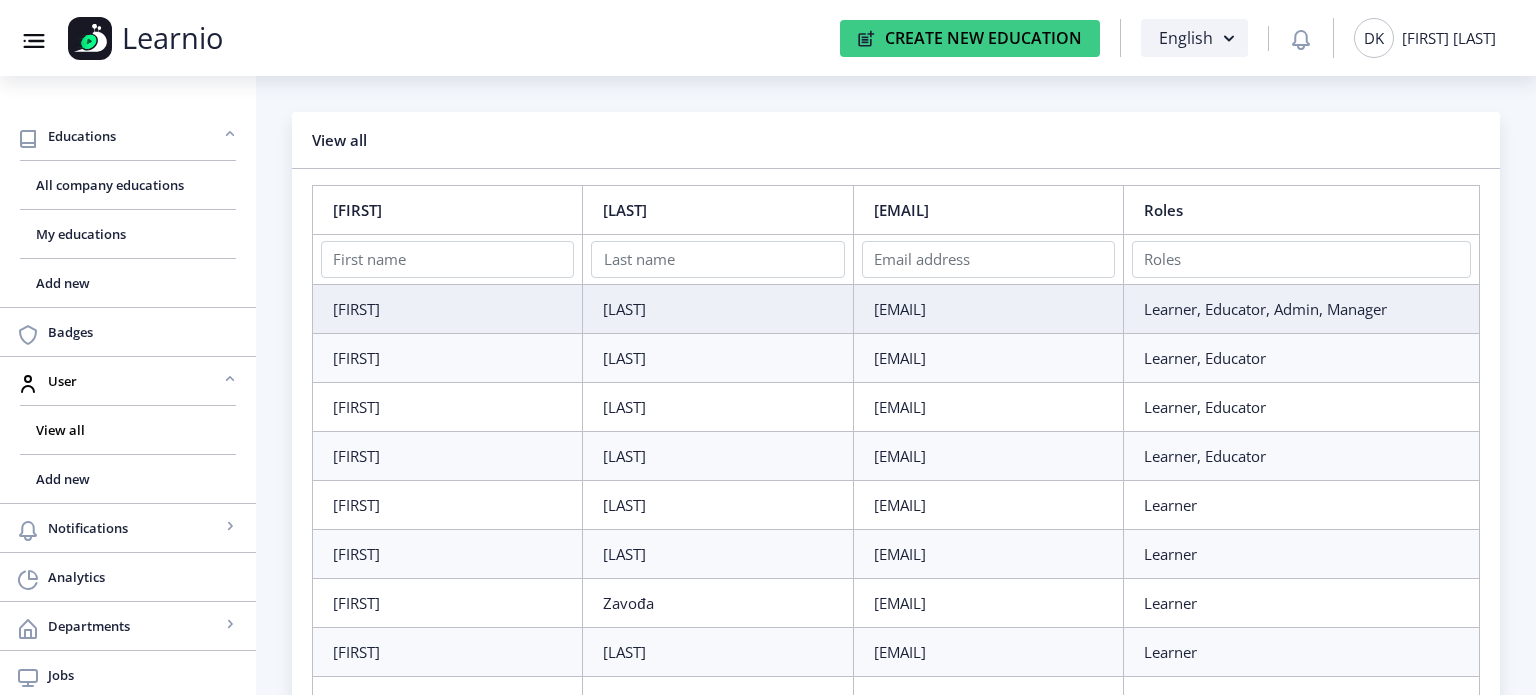 click on "2" at bounding box center [920, 816] 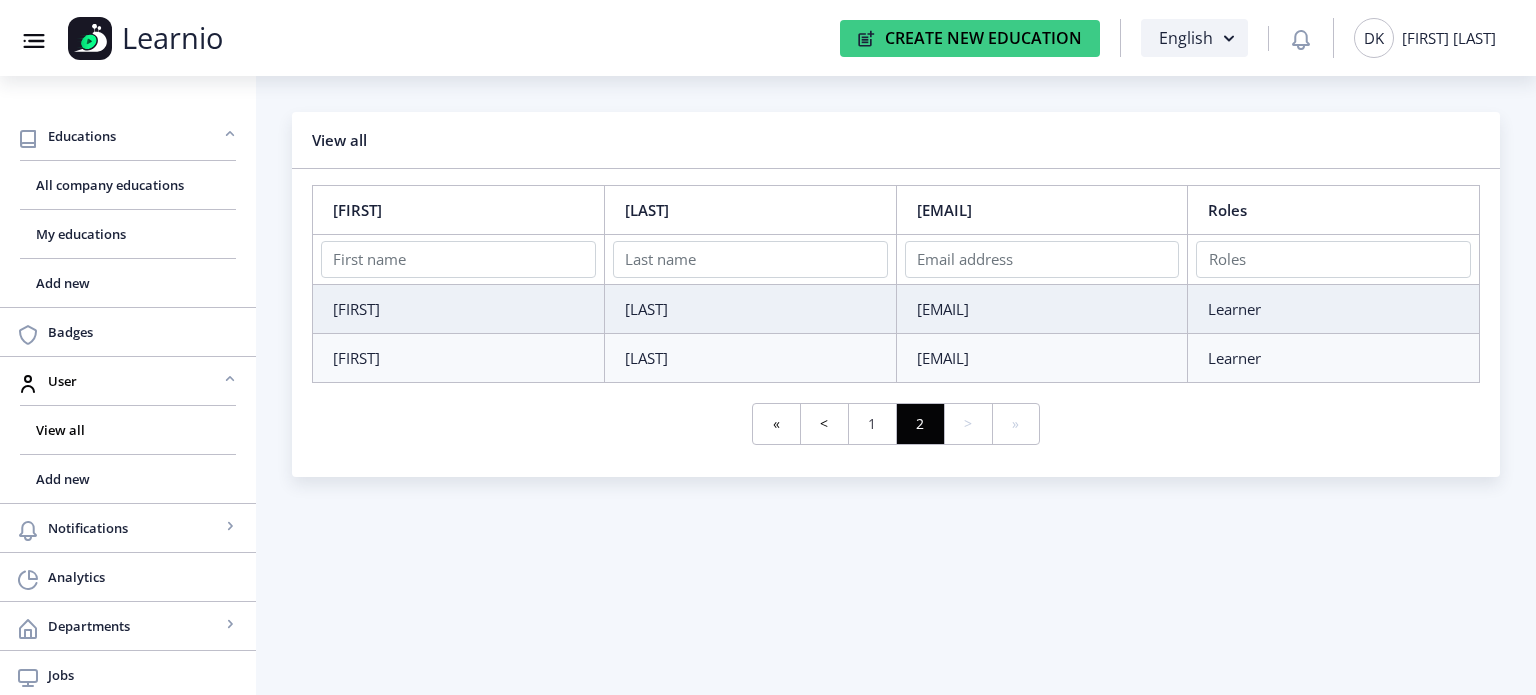 click on "1" at bounding box center (872, 424) 